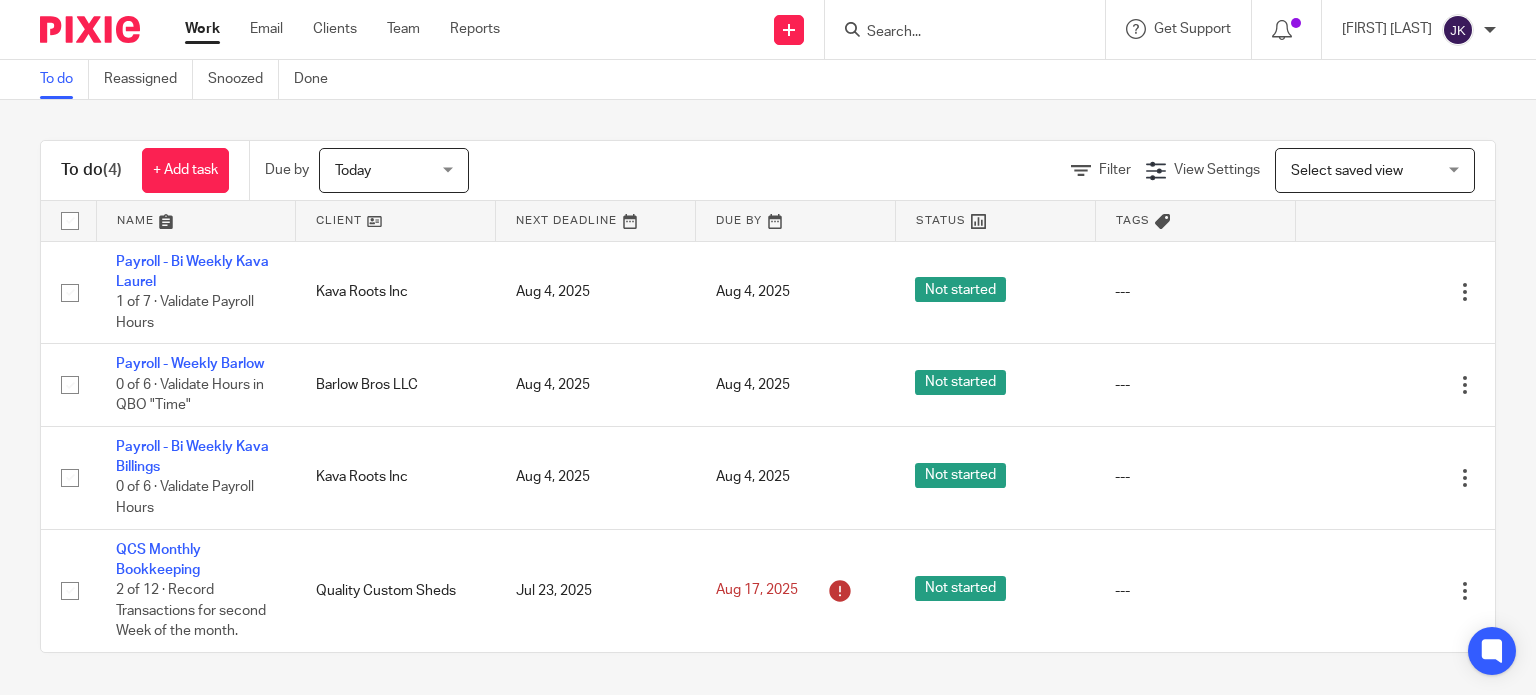 scroll, scrollTop: 0, scrollLeft: 0, axis: both 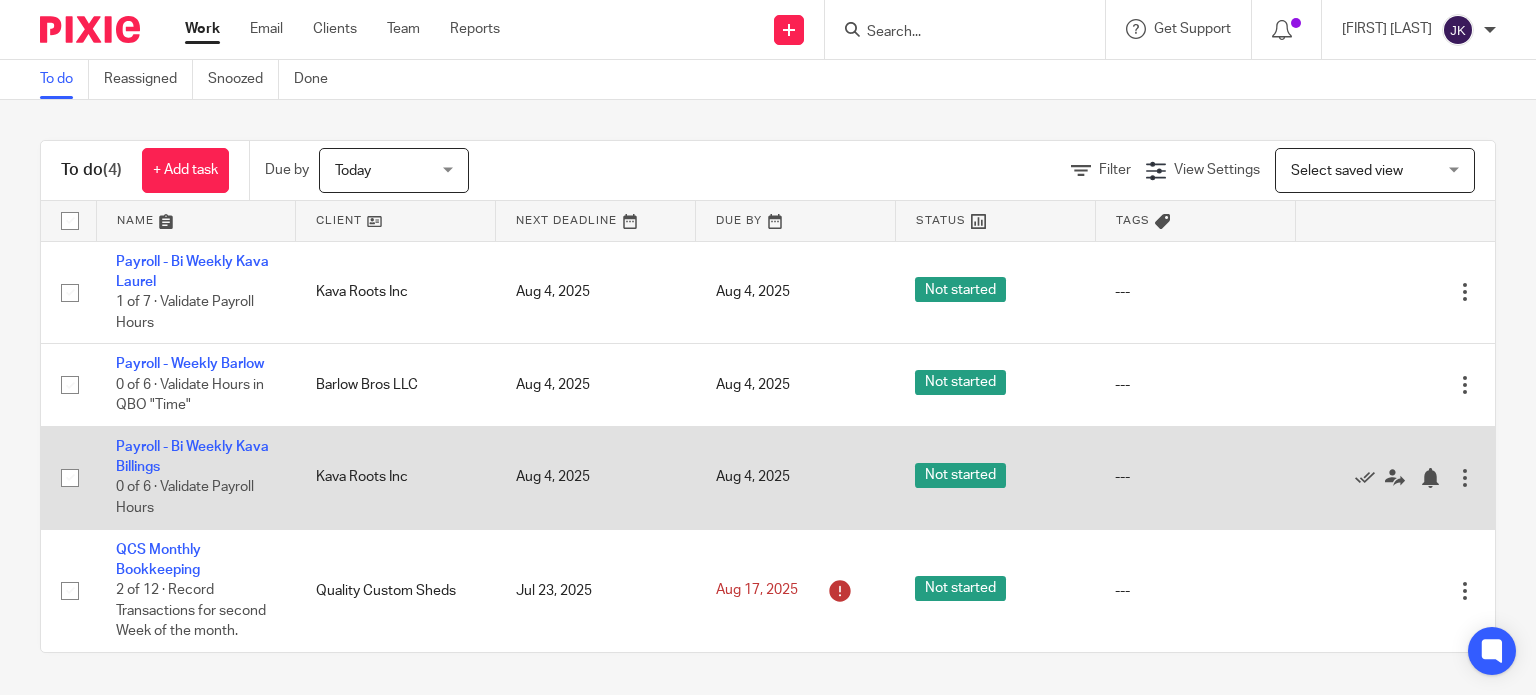 click on "Payroll - Bi Weekly Kava Billings
0
of
6 ·
Validate Payroll Hours" at bounding box center [196, 477] 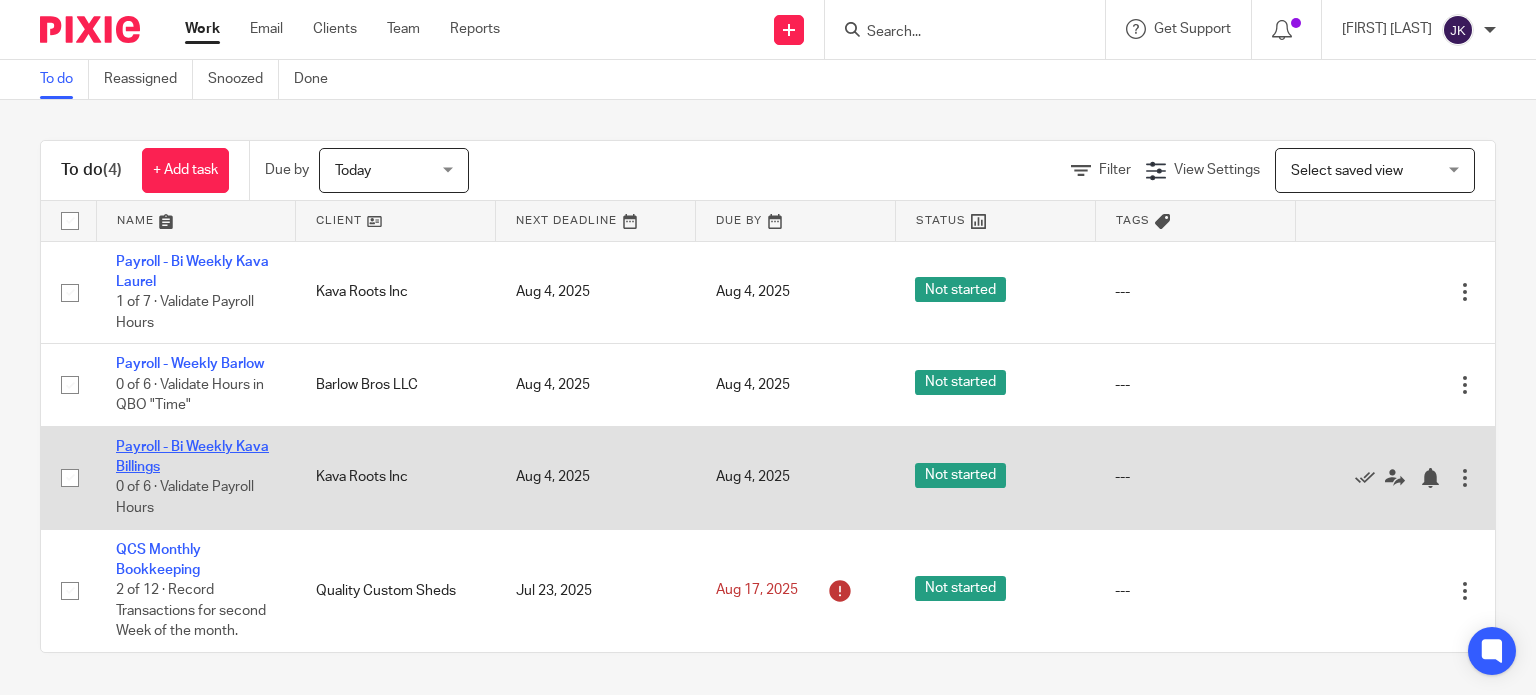 click on "Payroll - Bi Weekly Kava Billings" at bounding box center (192, 457) 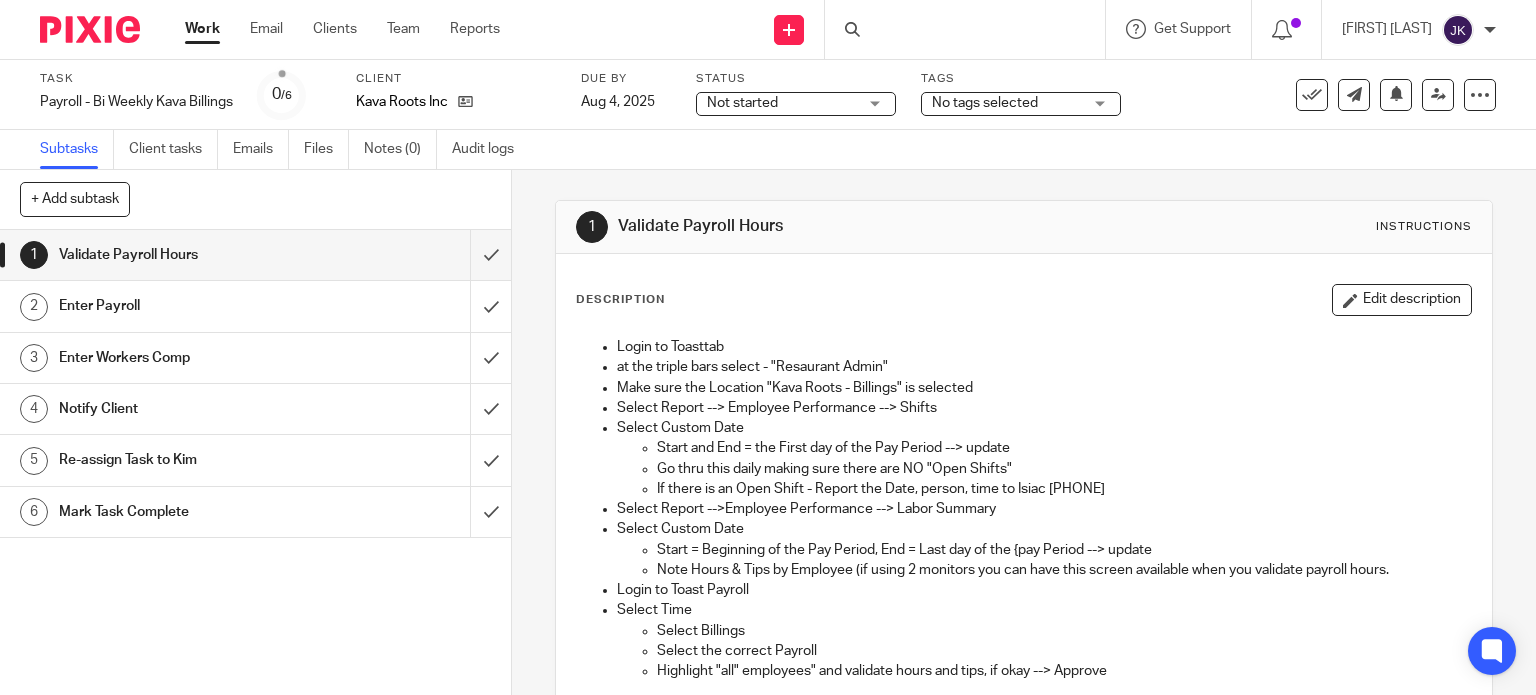 scroll, scrollTop: 0, scrollLeft: 0, axis: both 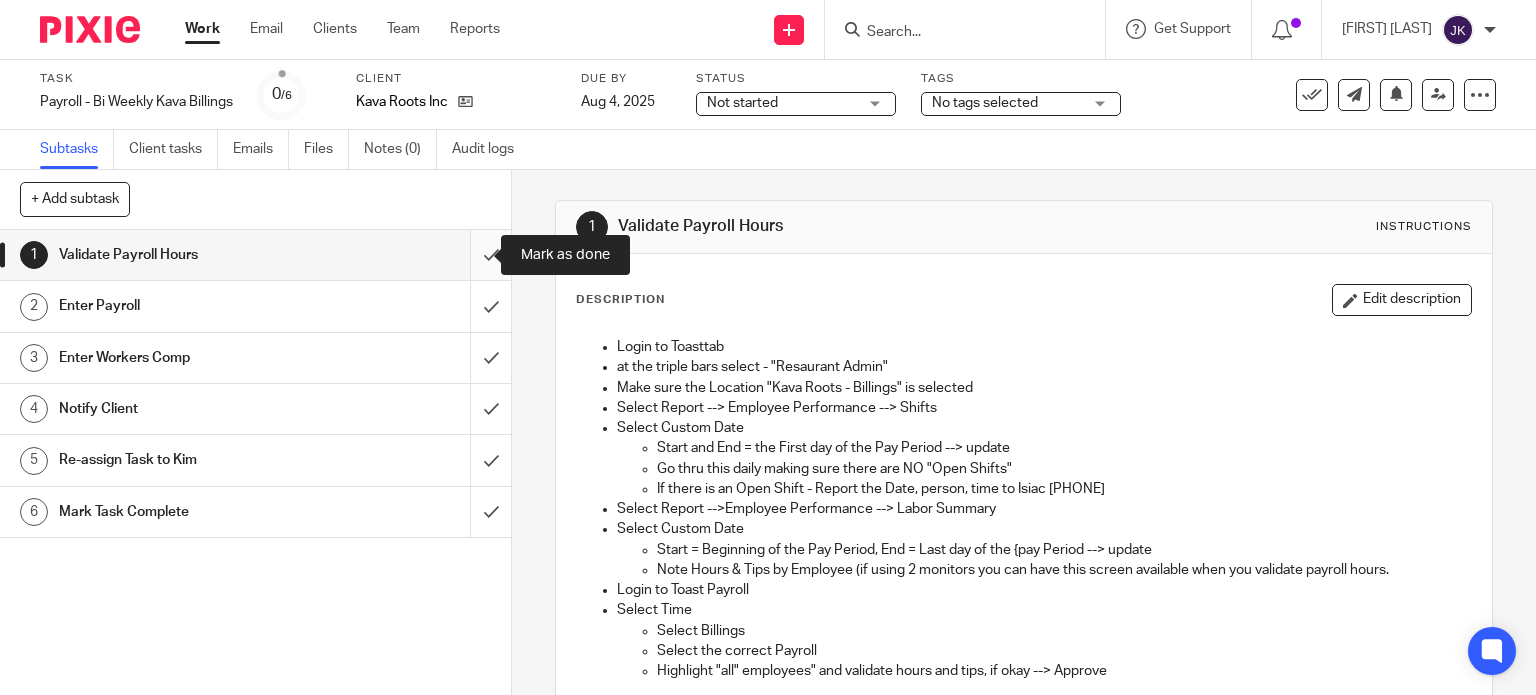 click at bounding box center (255, 255) 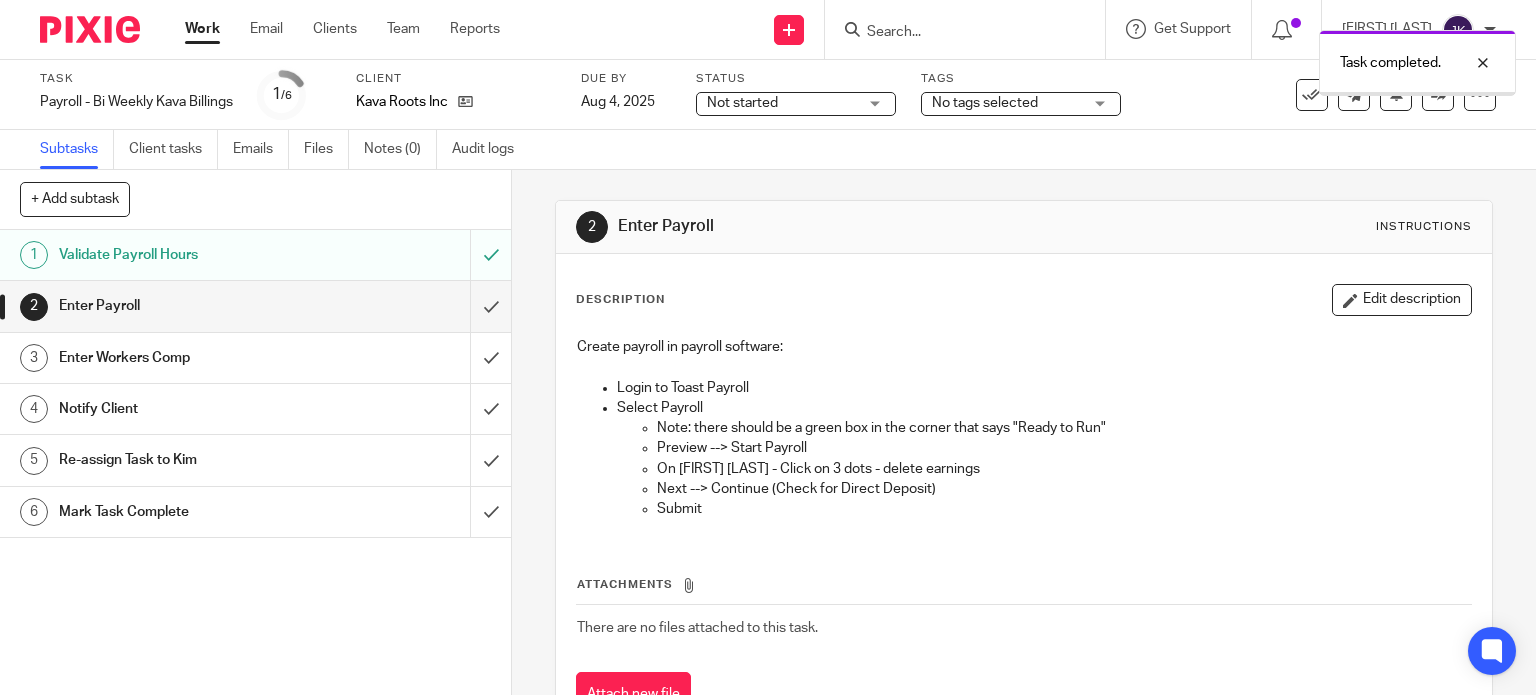 scroll, scrollTop: 0, scrollLeft: 0, axis: both 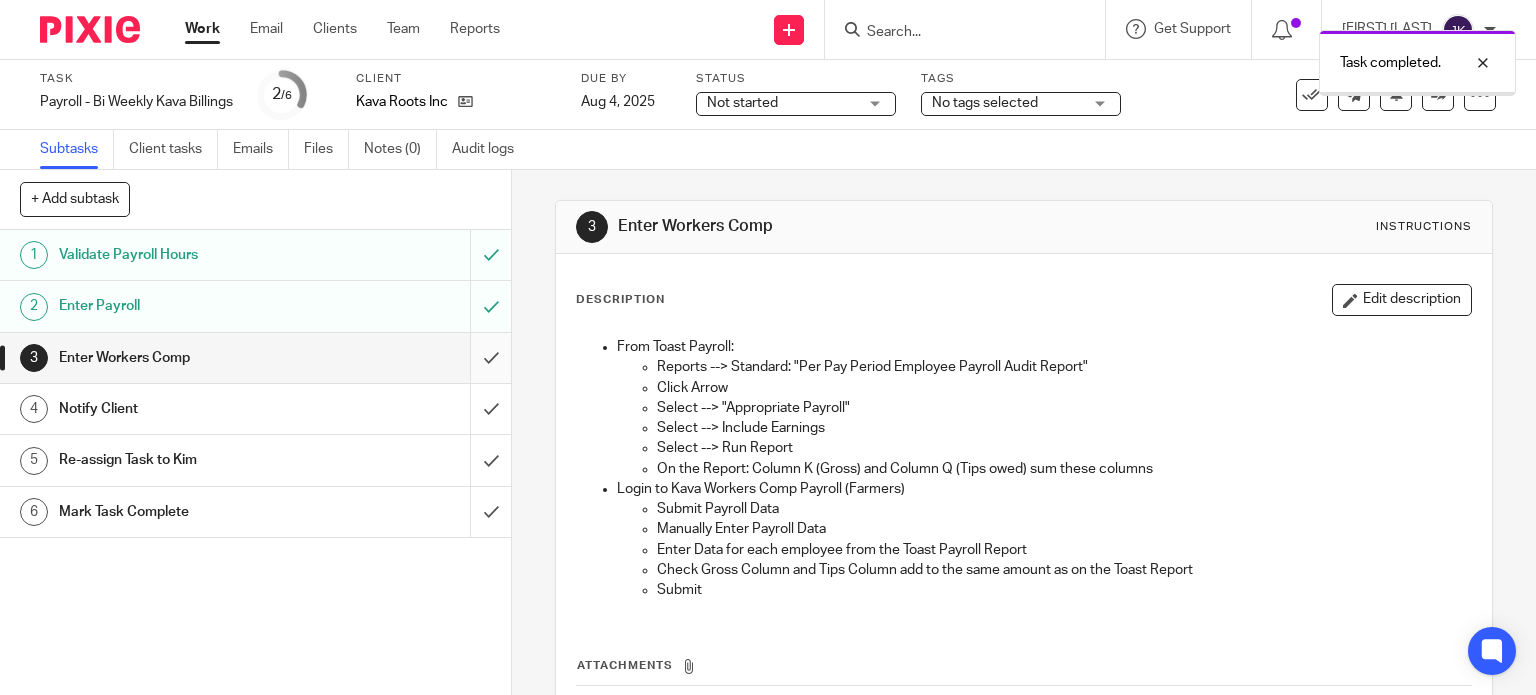 click at bounding box center (255, 358) 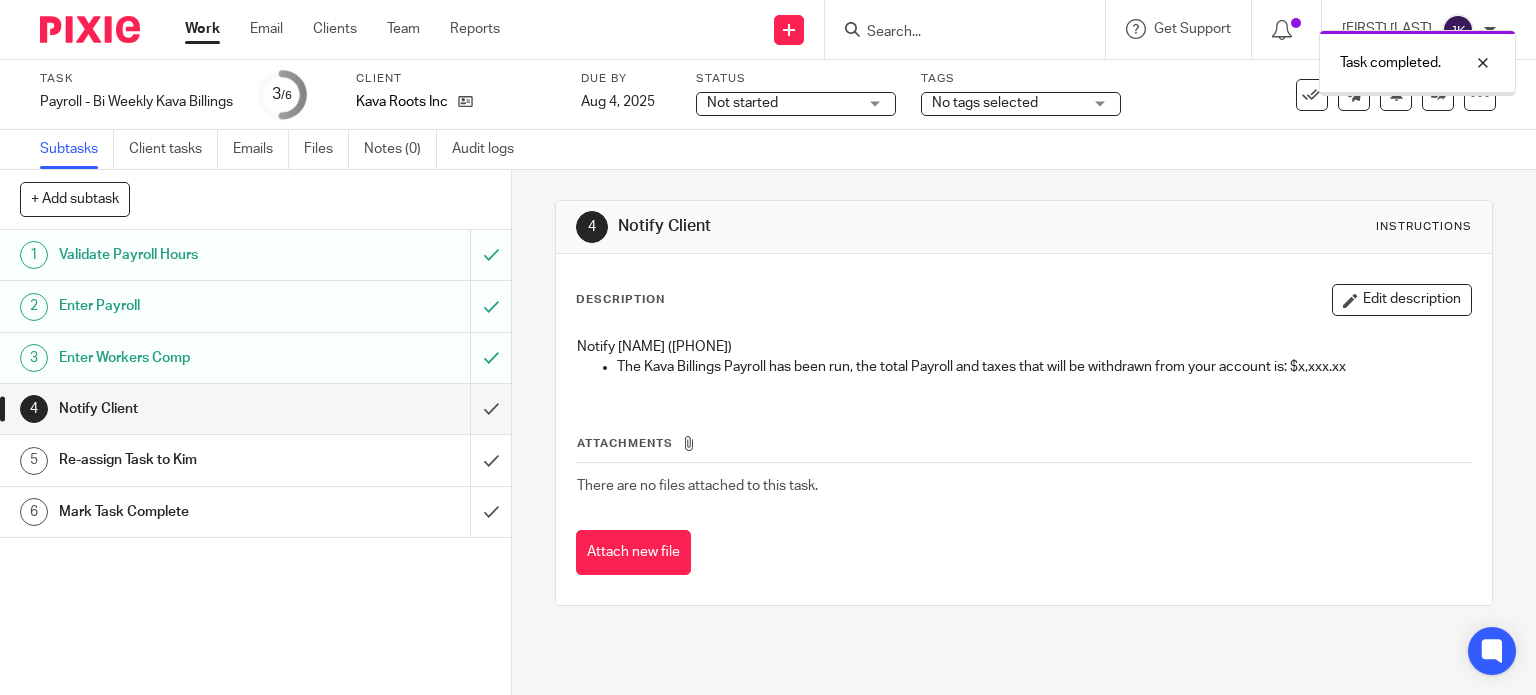 scroll, scrollTop: 0, scrollLeft: 0, axis: both 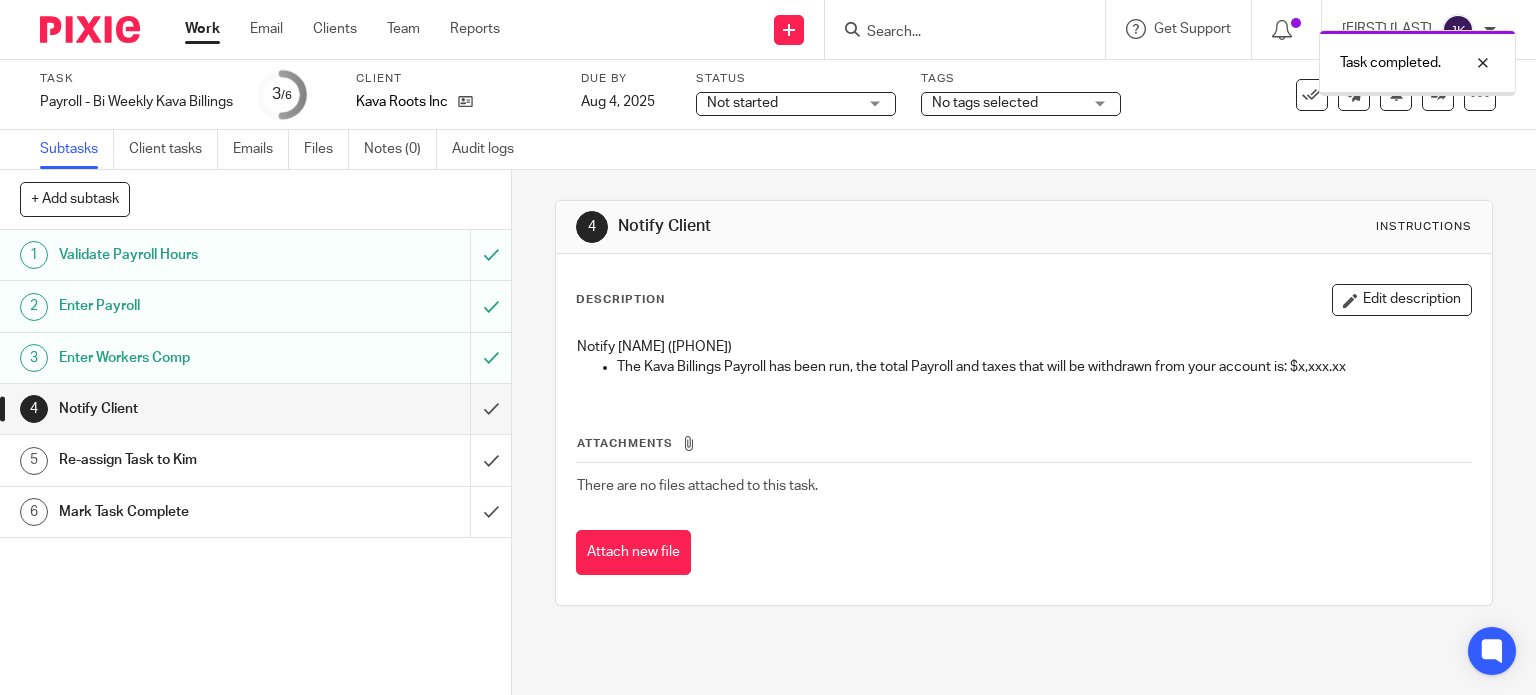 click at bounding box center (255, 409) 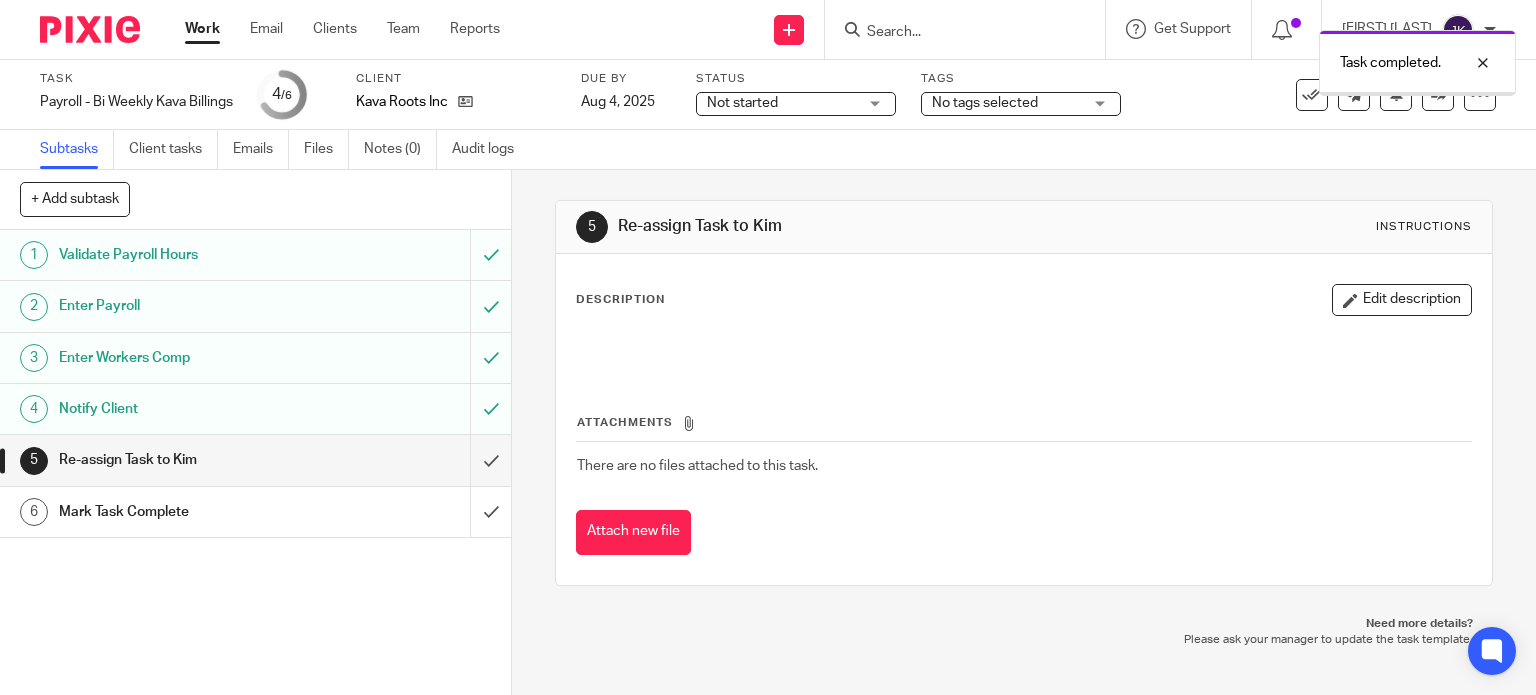 scroll, scrollTop: 0, scrollLeft: 0, axis: both 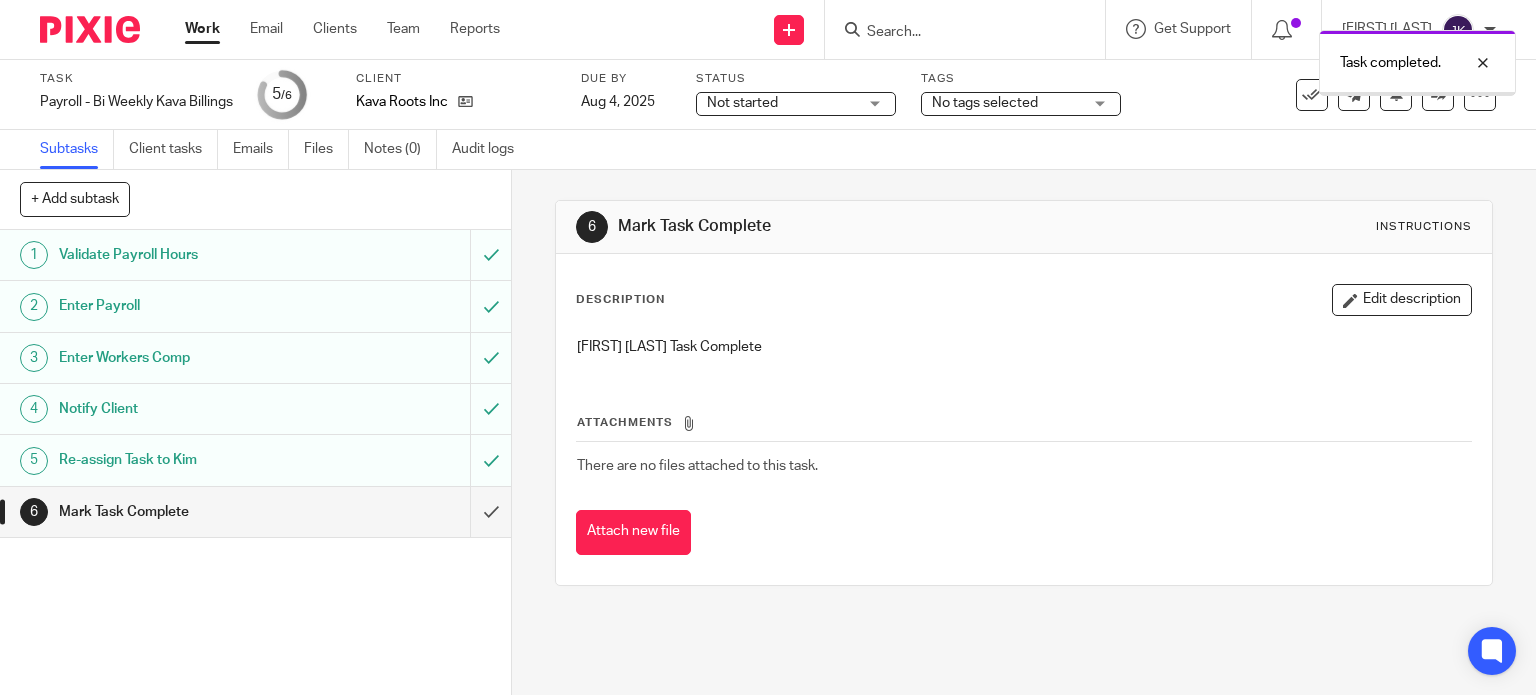 click at bounding box center (1438, 94) 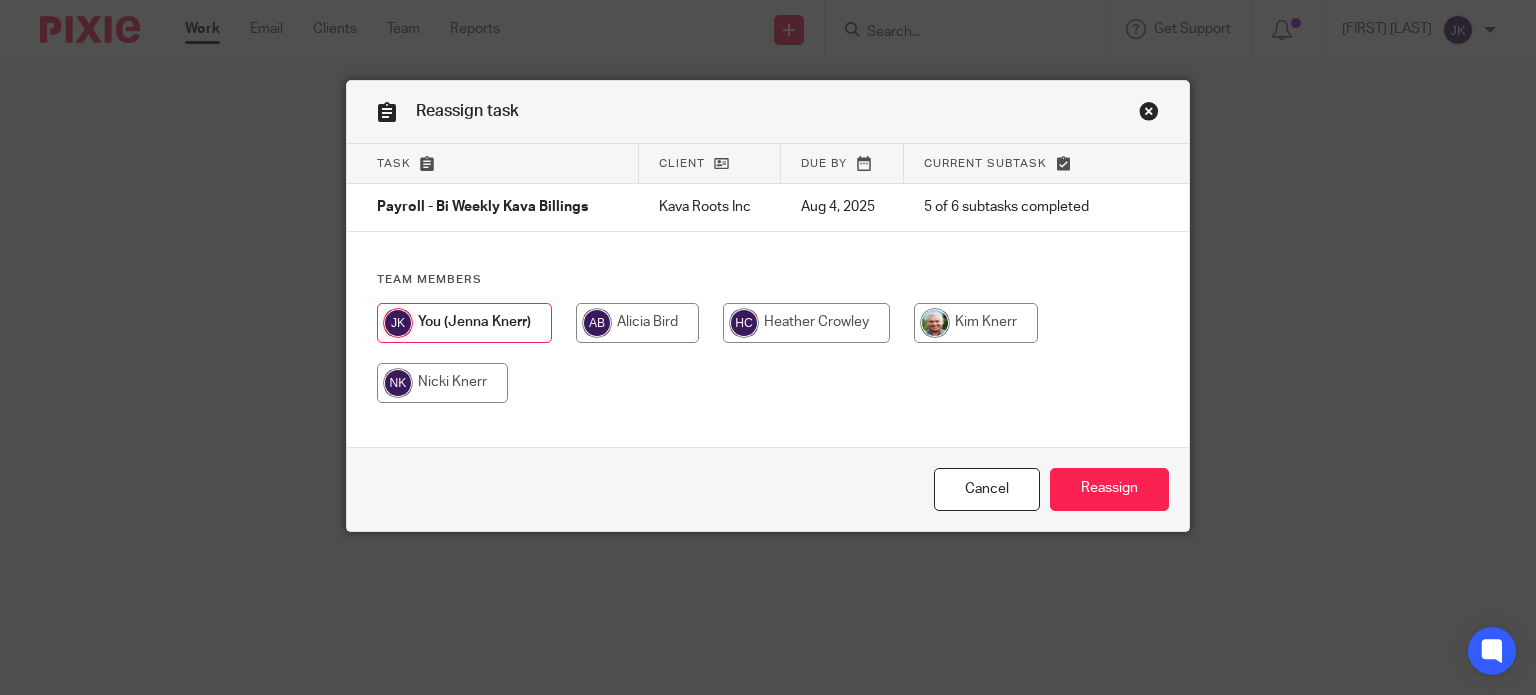 scroll, scrollTop: 0, scrollLeft: 0, axis: both 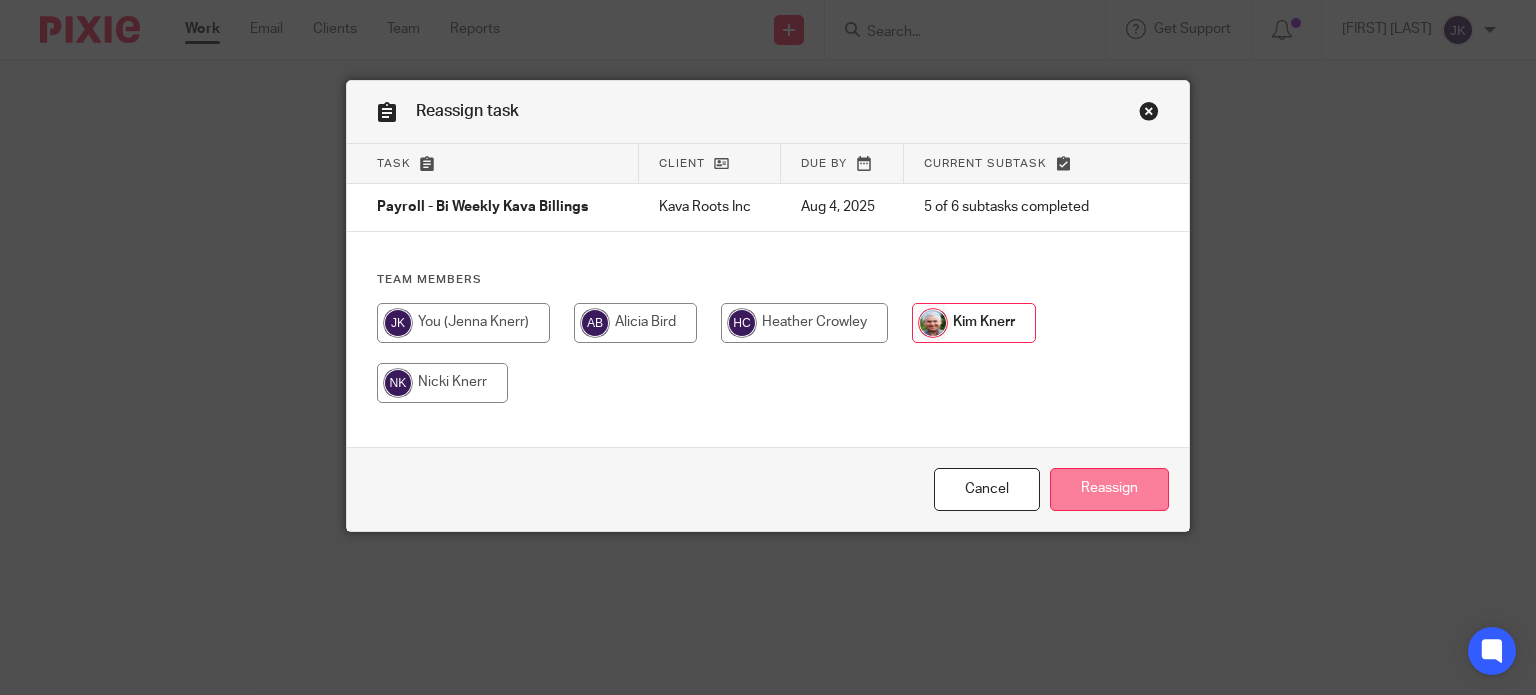 click on "Reassign" at bounding box center (1109, 489) 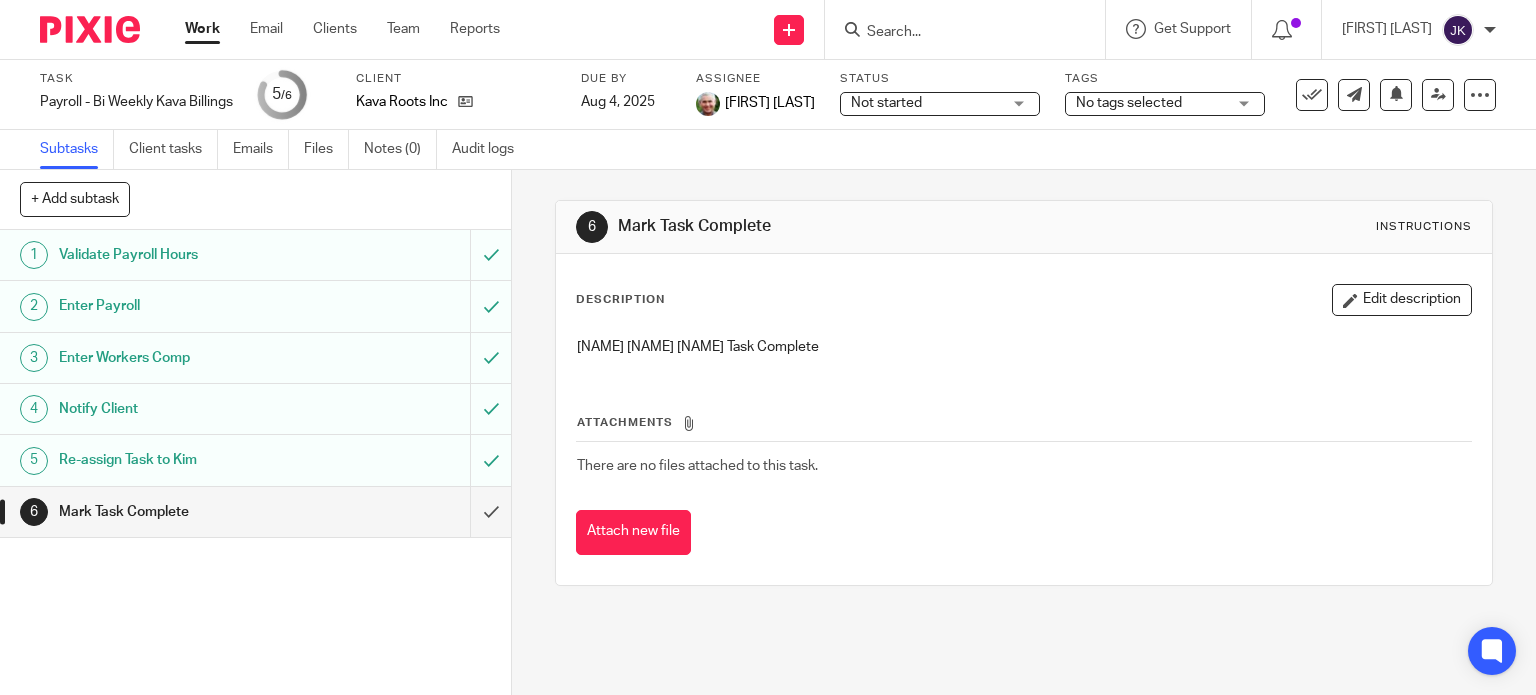 scroll, scrollTop: 0, scrollLeft: 0, axis: both 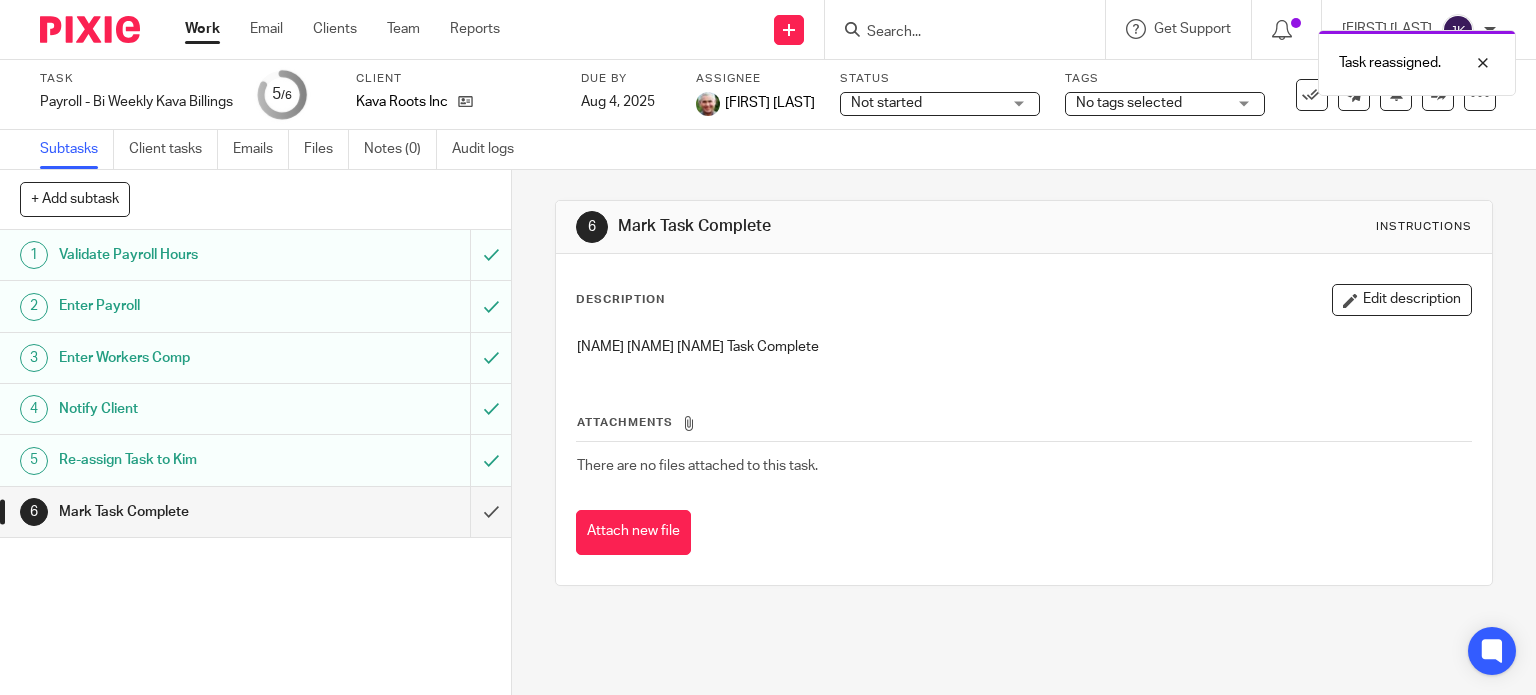 click on "Work" at bounding box center [202, 29] 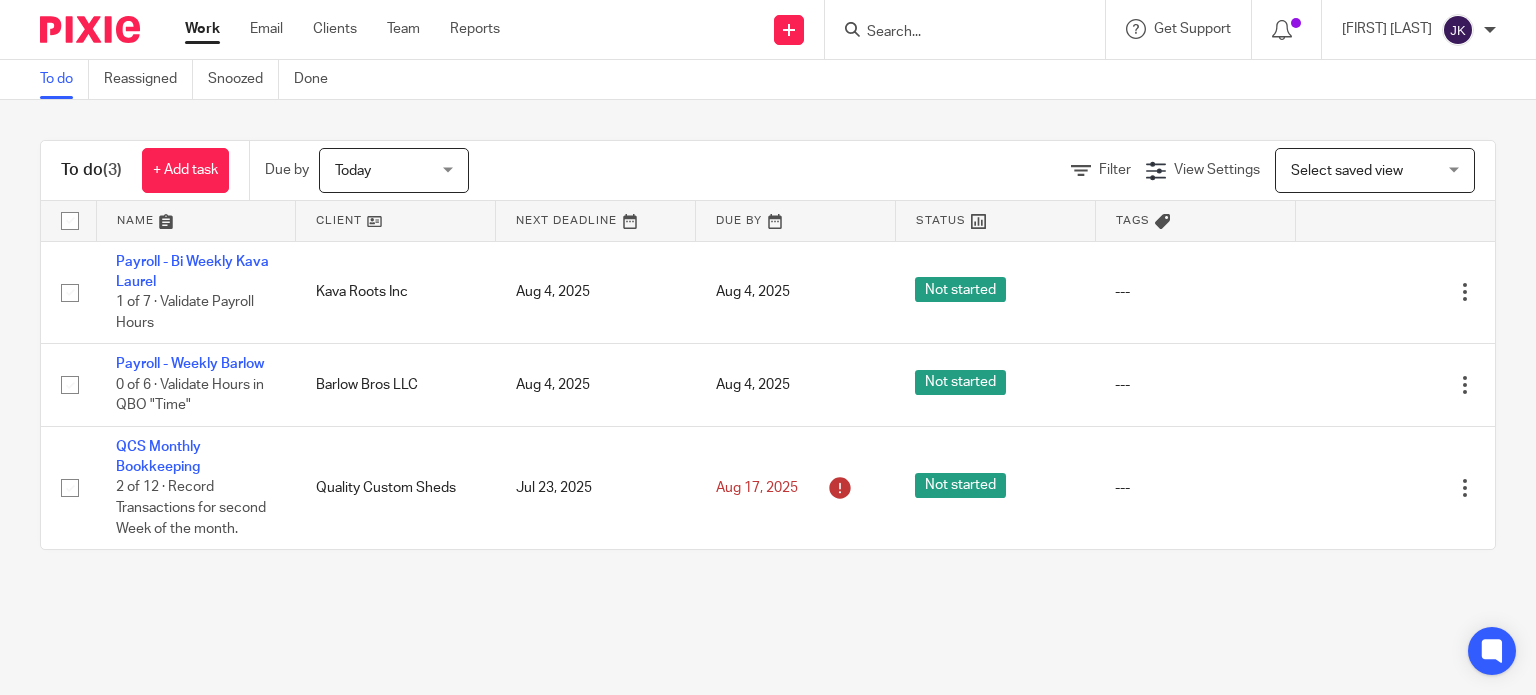 scroll, scrollTop: 0, scrollLeft: 0, axis: both 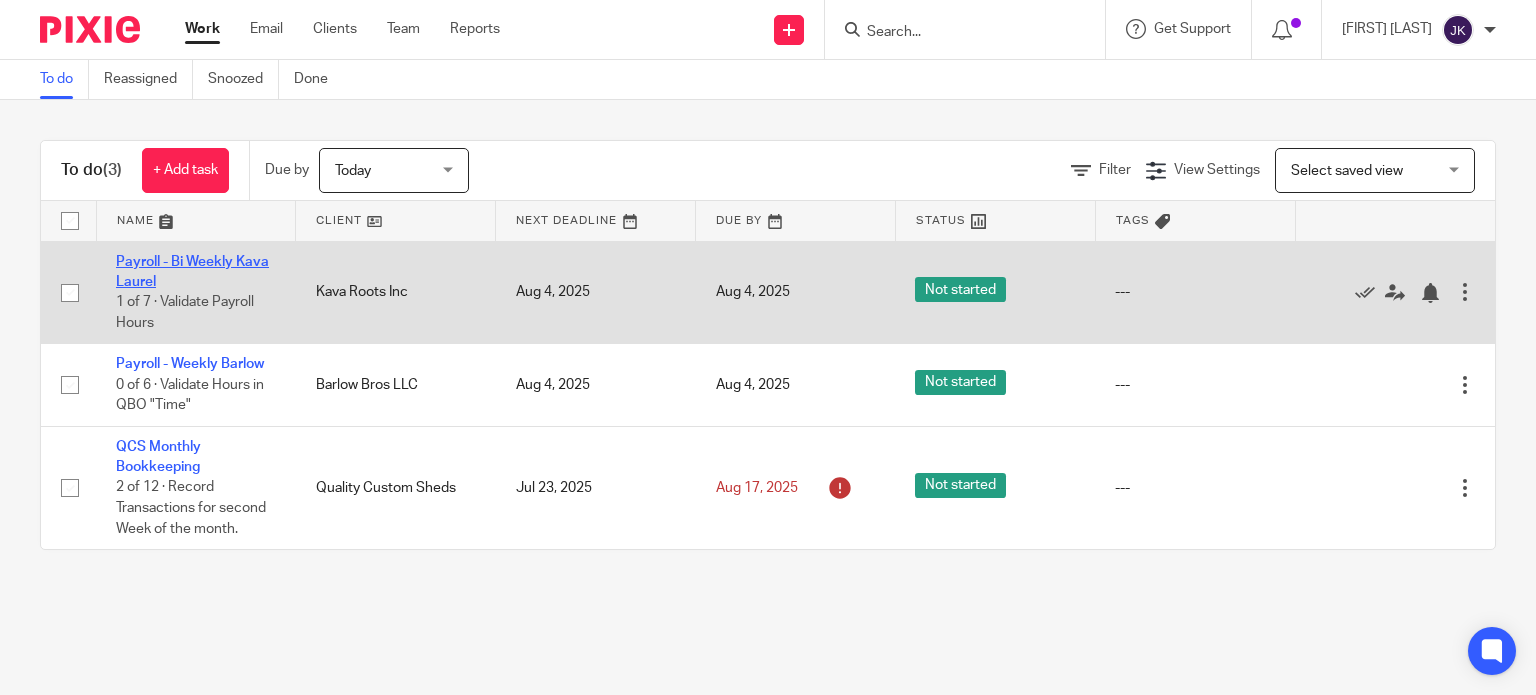 click on "Payroll - Bi Weekly Kava Laurel" at bounding box center [192, 272] 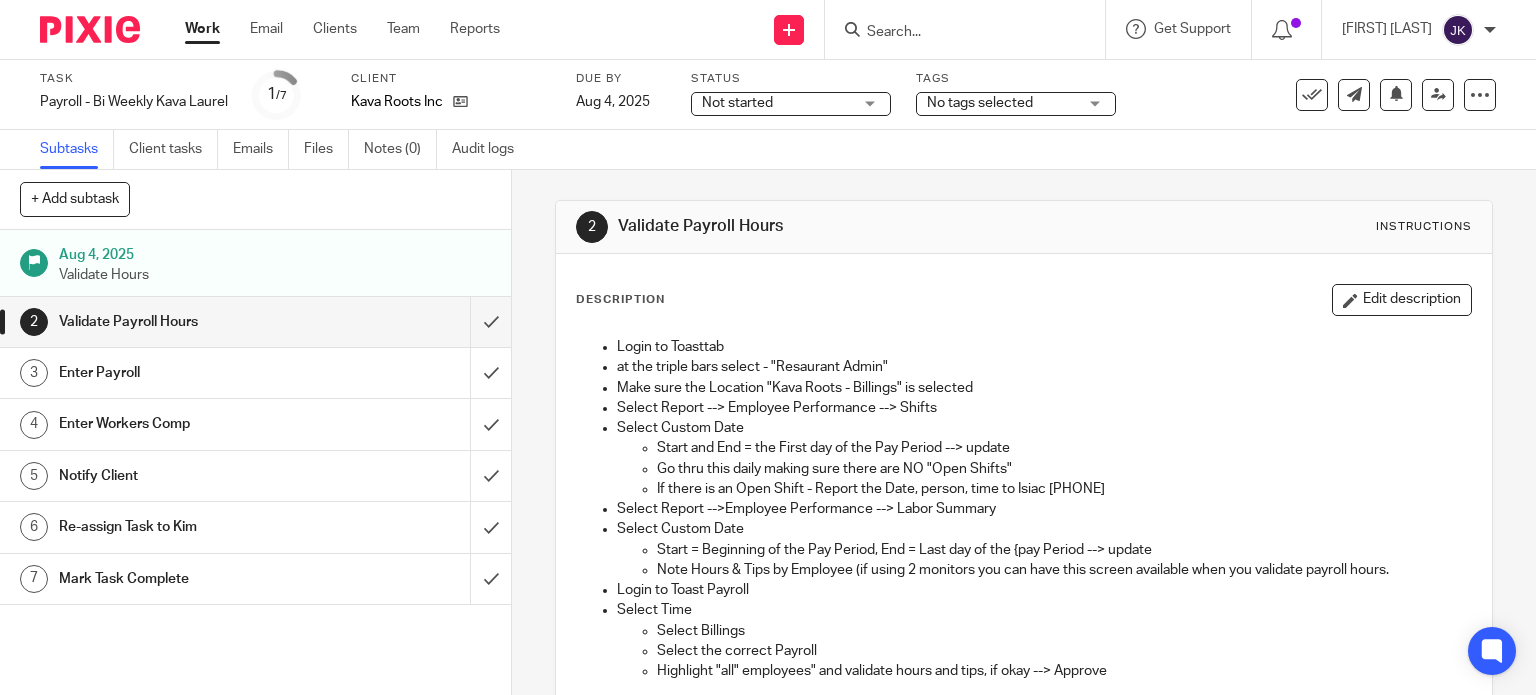 scroll, scrollTop: 0, scrollLeft: 0, axis: both 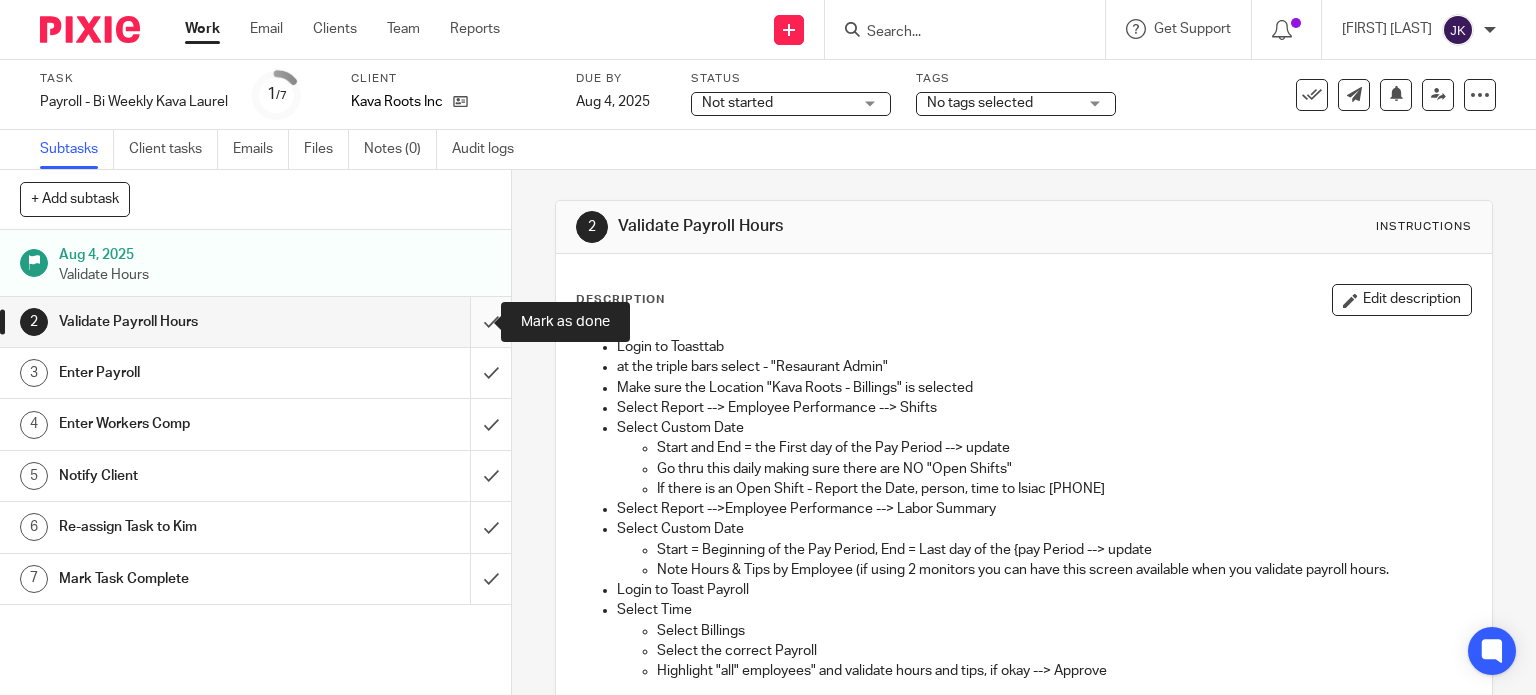 click at bounding box center [255, 322] 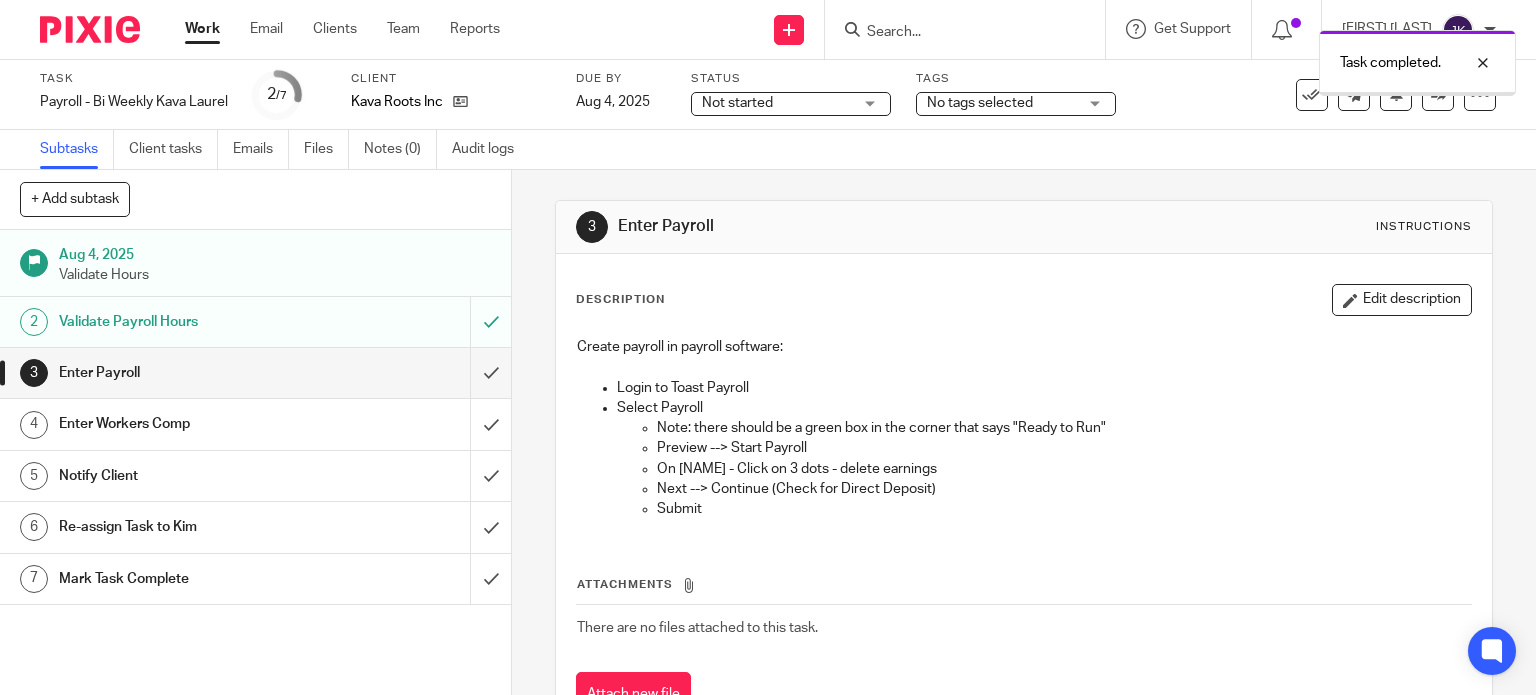 scroll, scrollTop: 0, scrollLeft: 0, axis: both 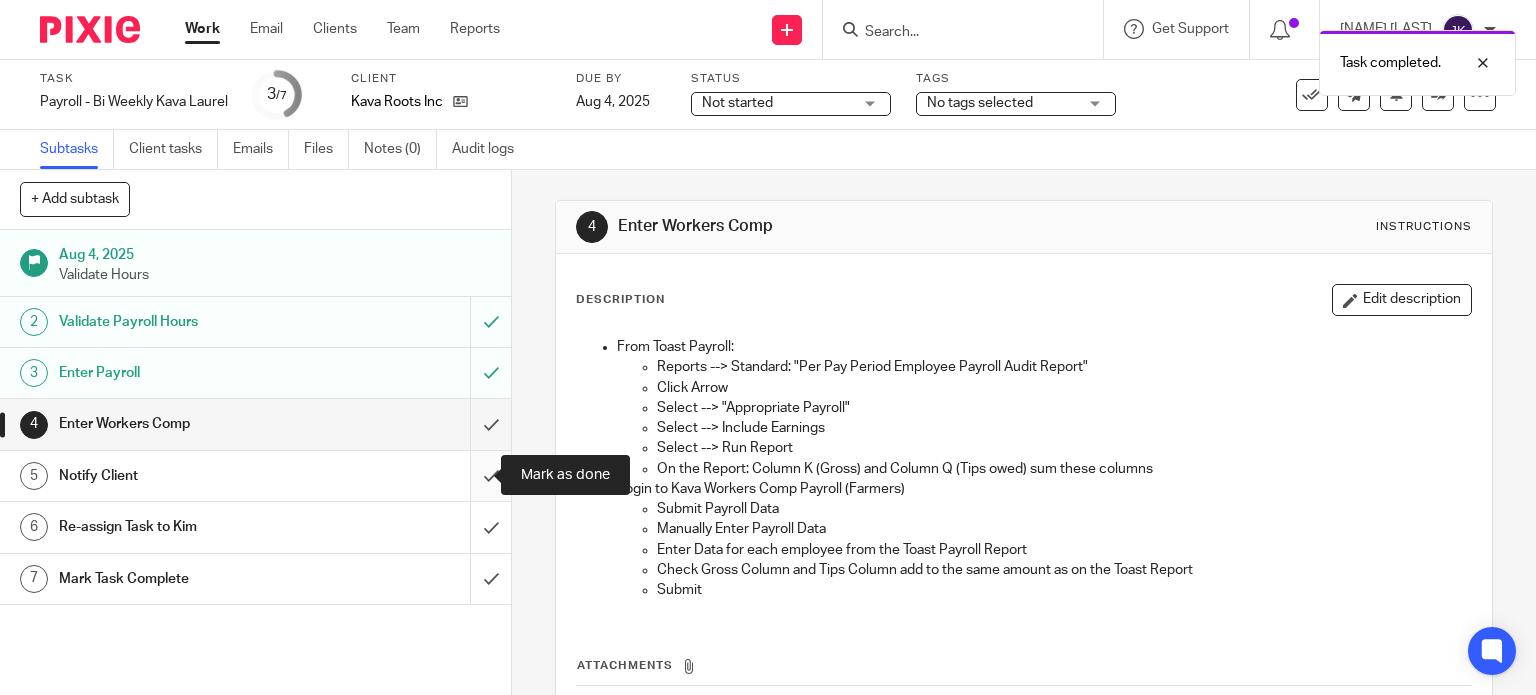 click at bounding box center (255, 476) 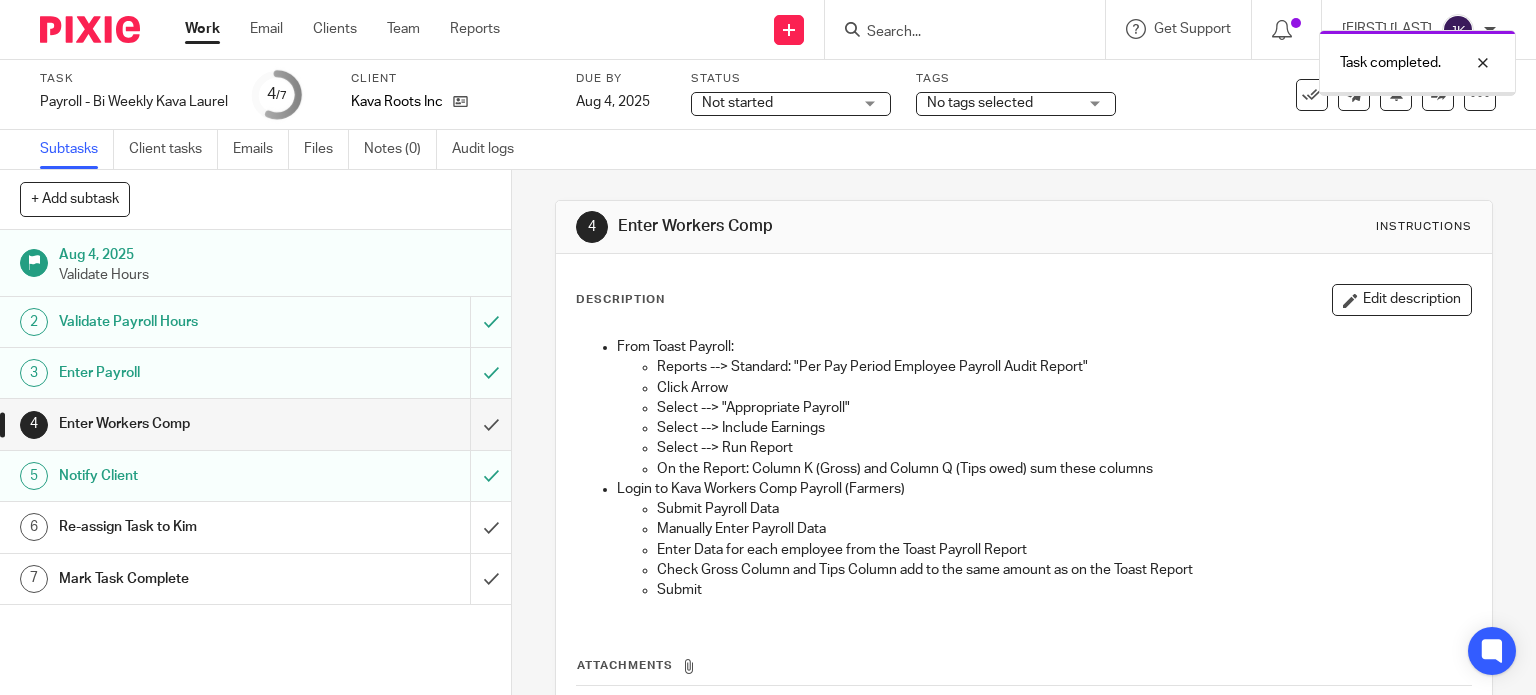 scroll, scrollTop: 0, scrollLeft: 0, axis: both 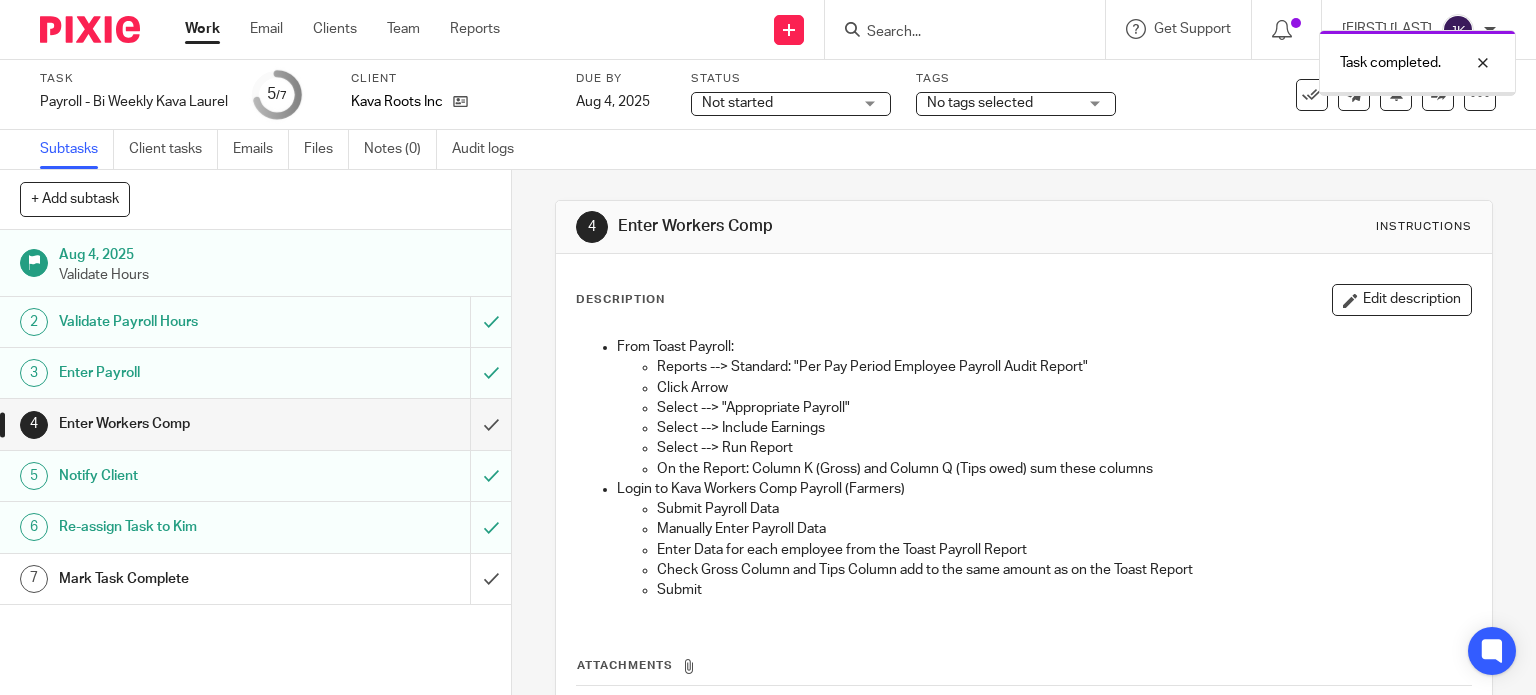 click at bounding box center [255, 424] 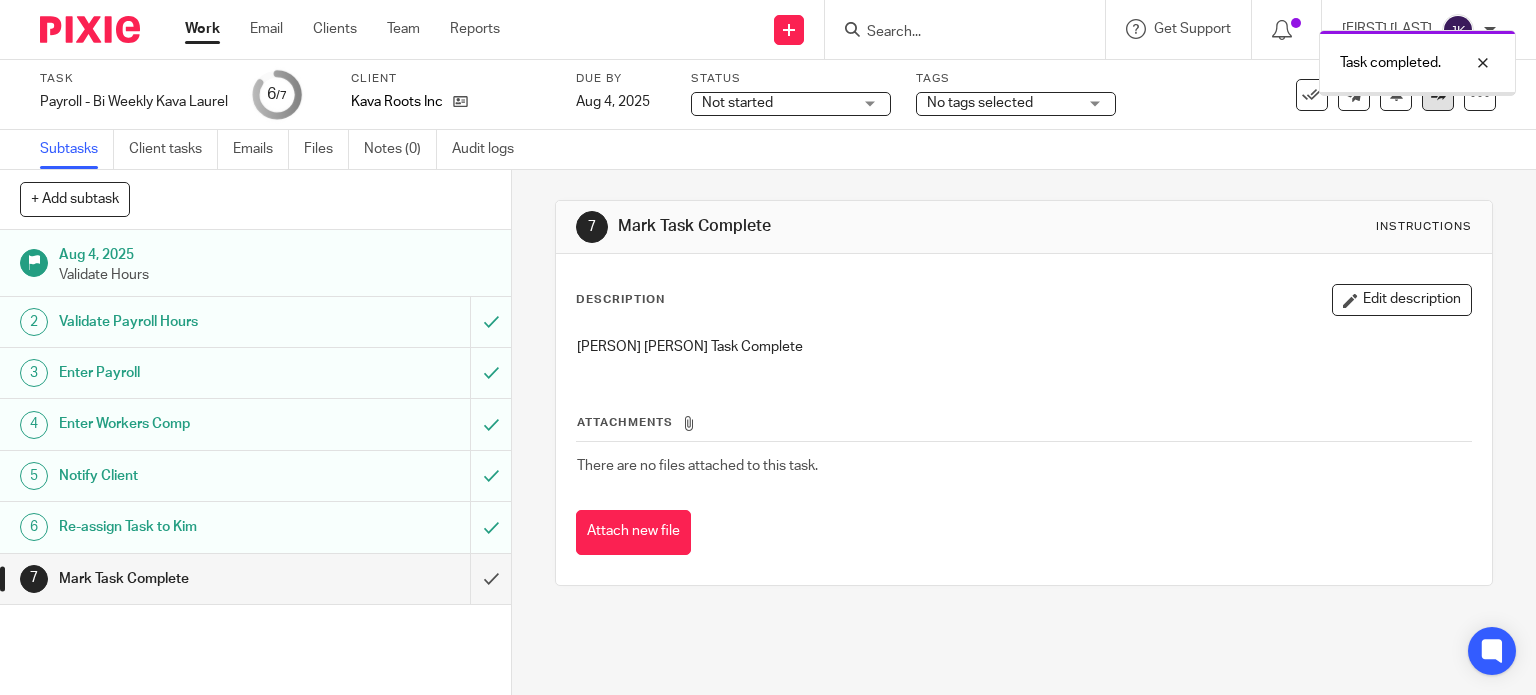 scroll, scrollTop: 0, scrollLeft: 0, axis: both 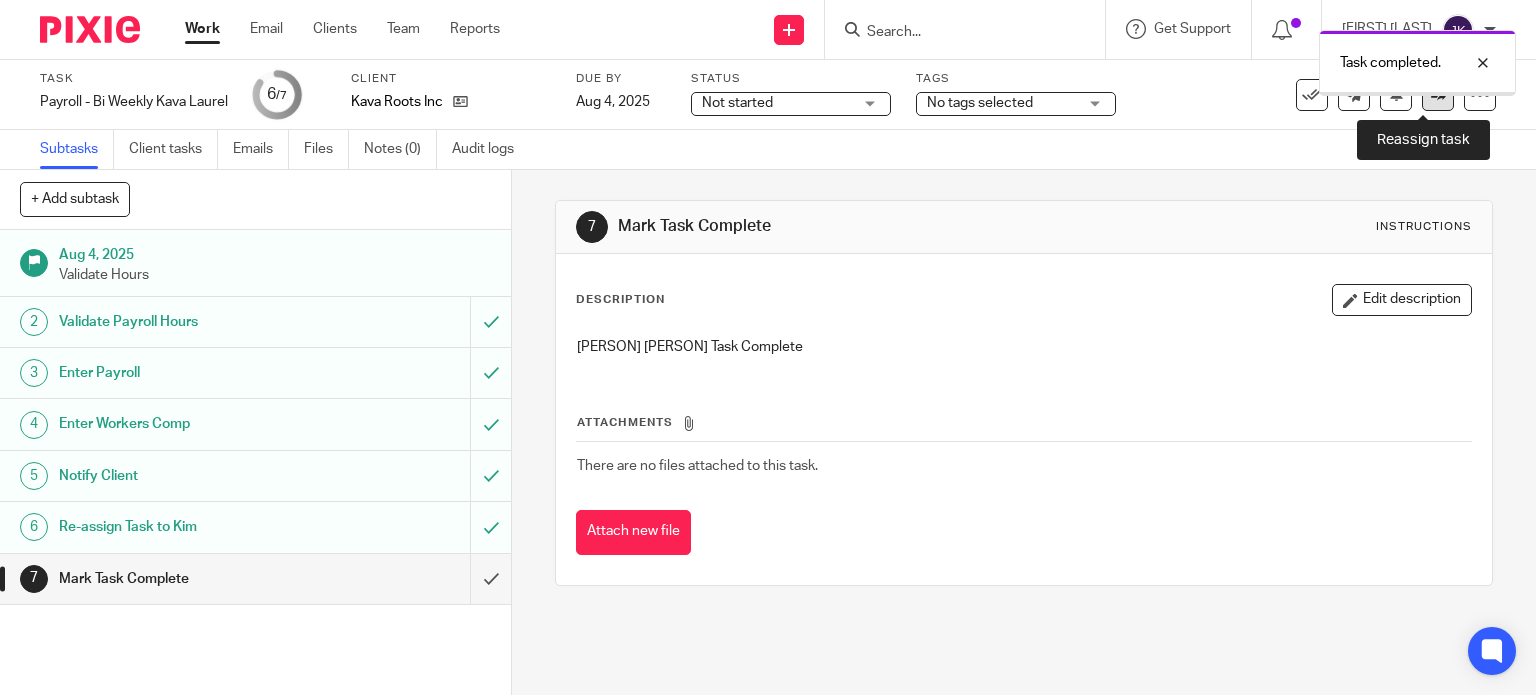 click at bounding box center (1438, 95) 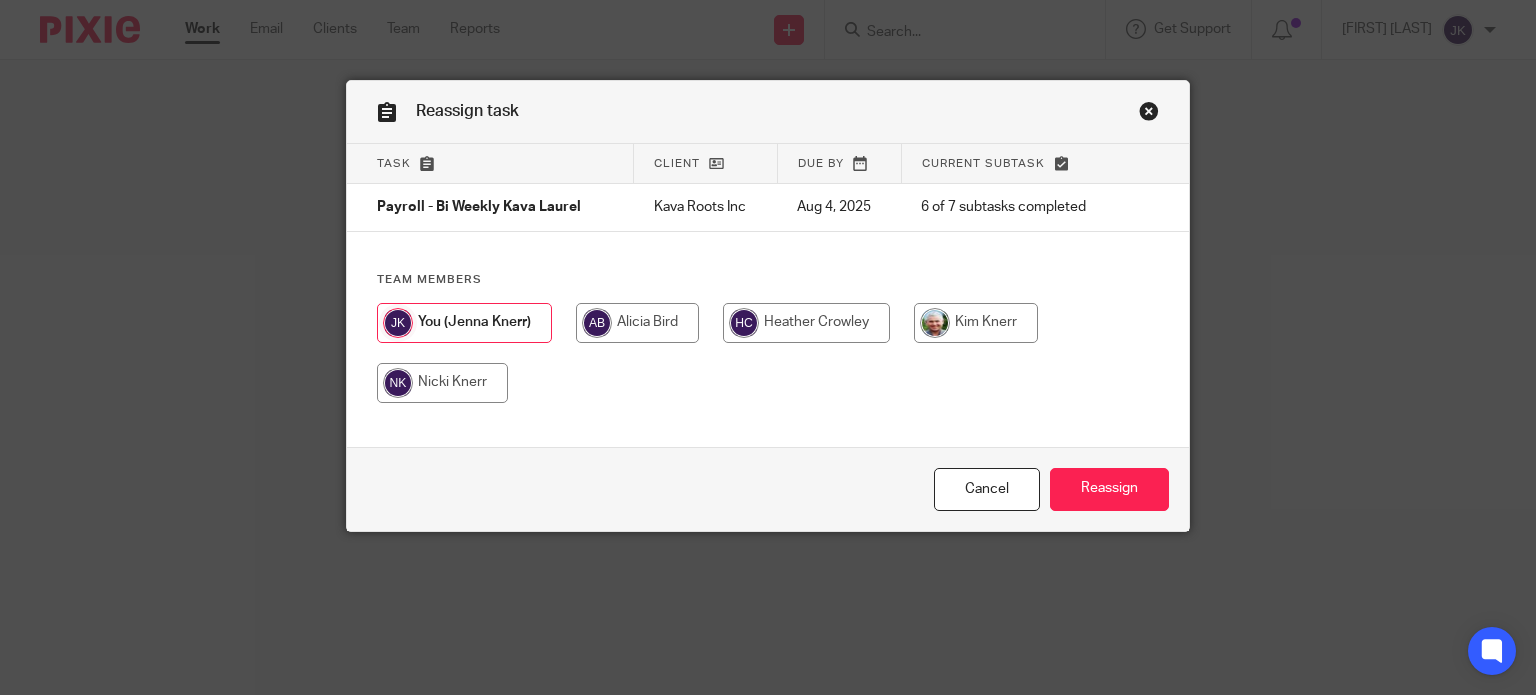 scroll, scrollTop: 0, scrollLeft: 0, axis: both 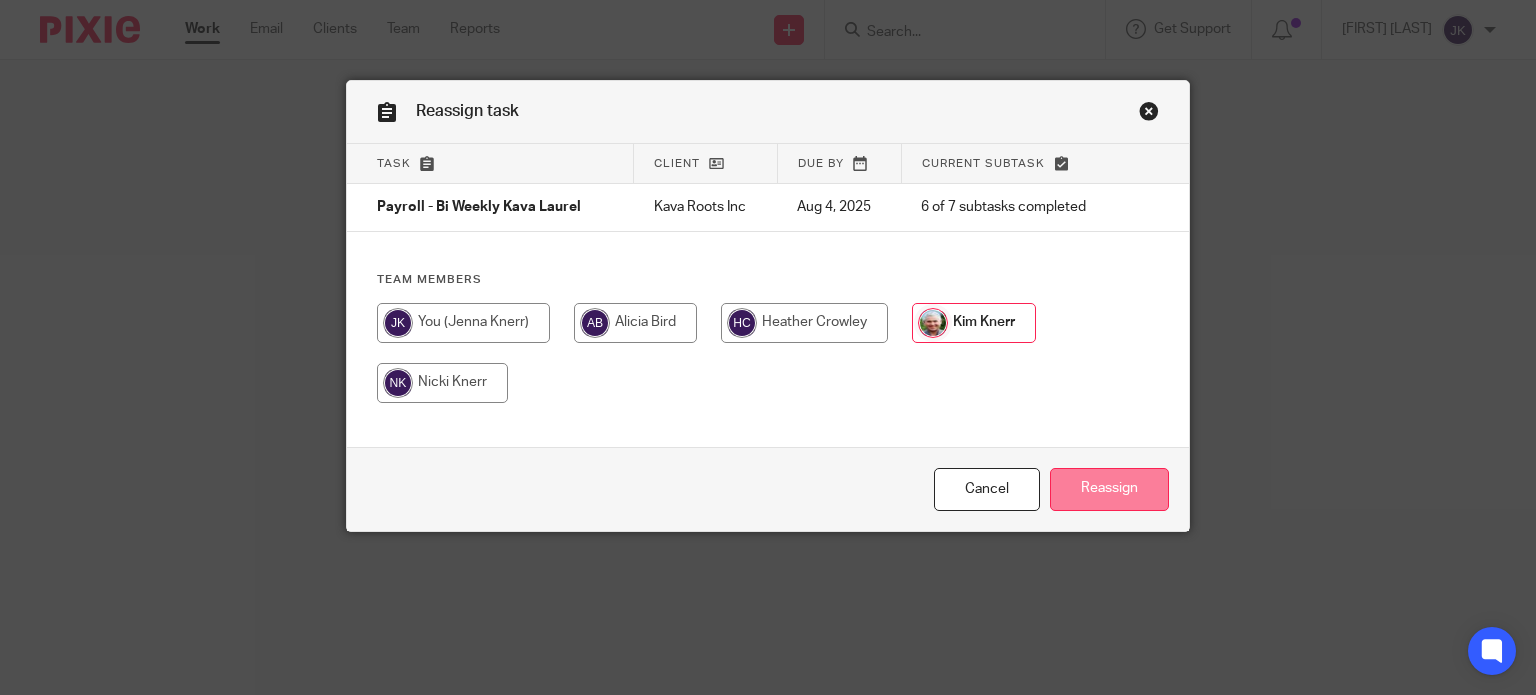click on "Reassign" at bounding box center (1109, 489) 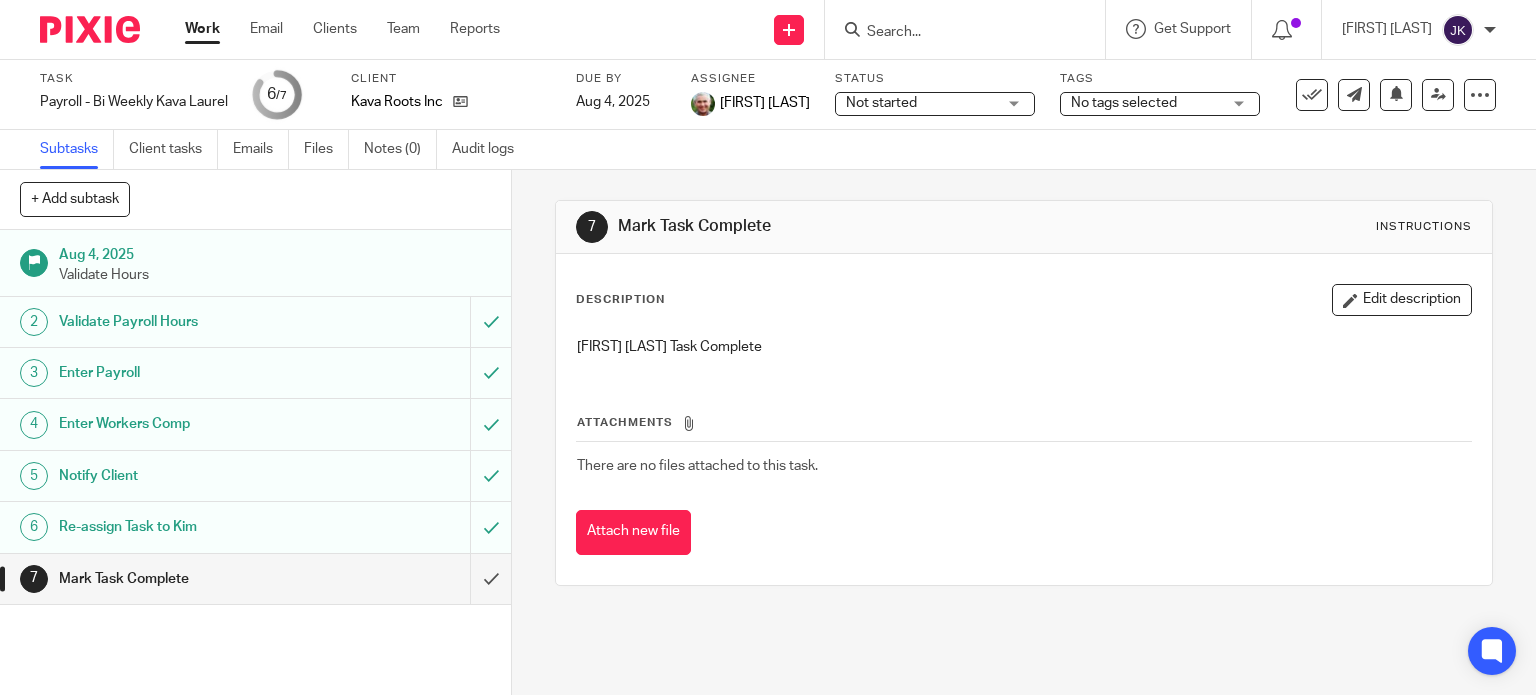 scroll, scrollTop: 0, scrollLeft: 0, axis: both 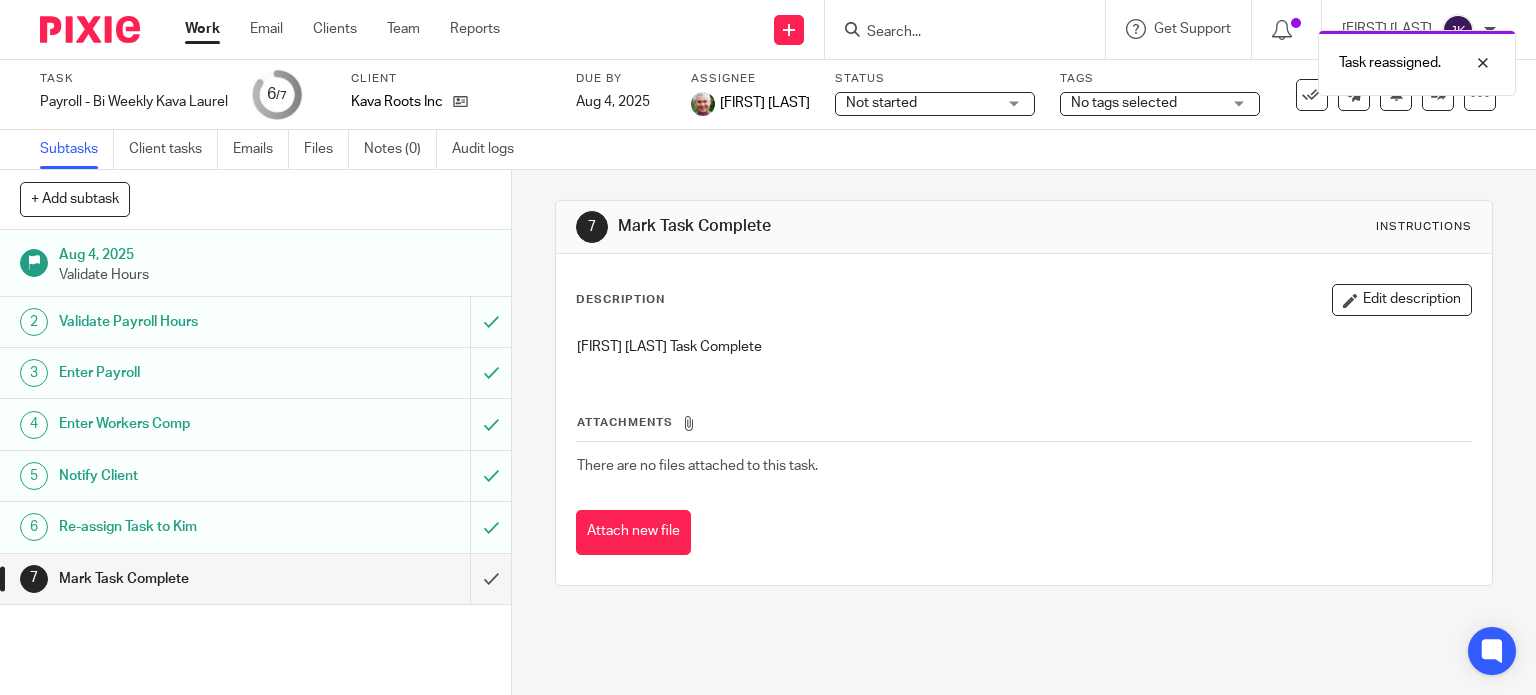 click on "Work
Email
Clients
Team
Reports
Work
Email
Clients
Team
Reports
Settings" at bounding box center [347, 29] 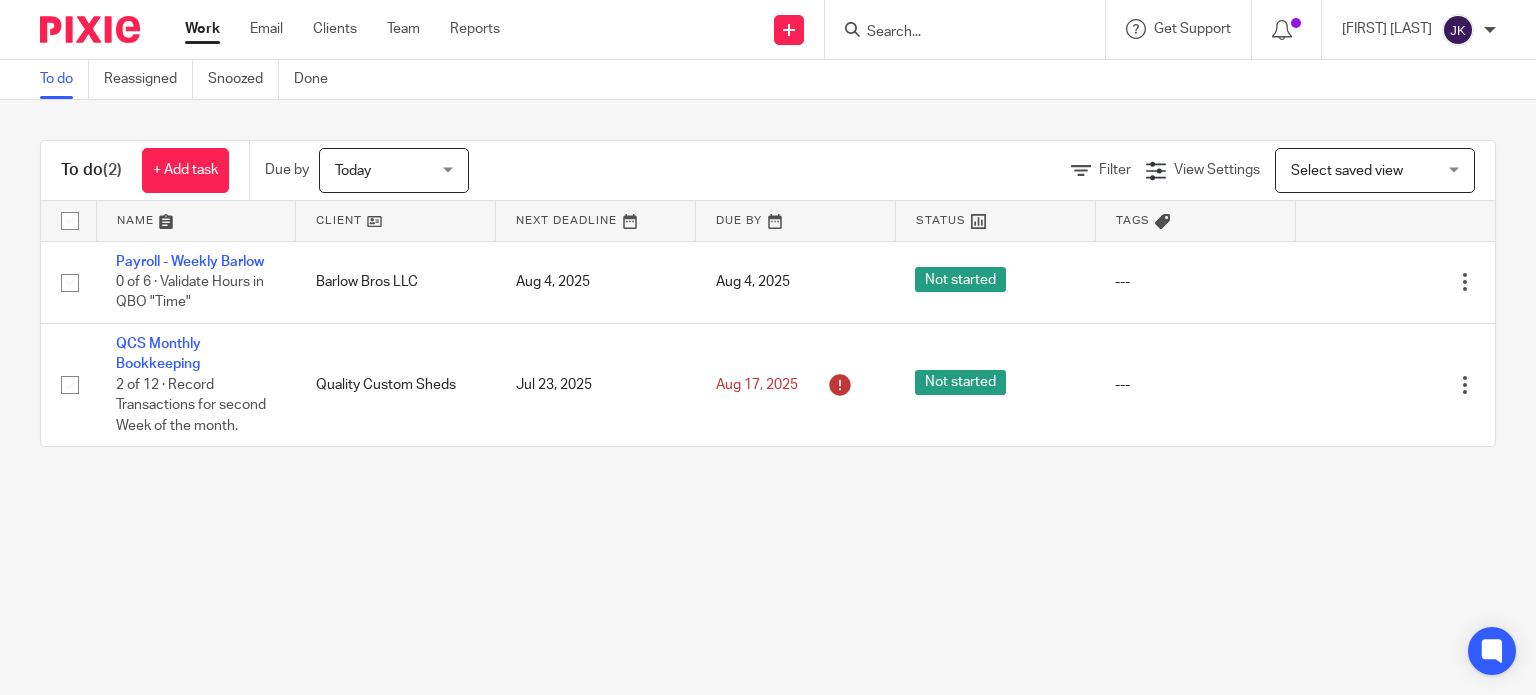 scroll, scrollTop: 0, scrollLeft: 0, axis: both 